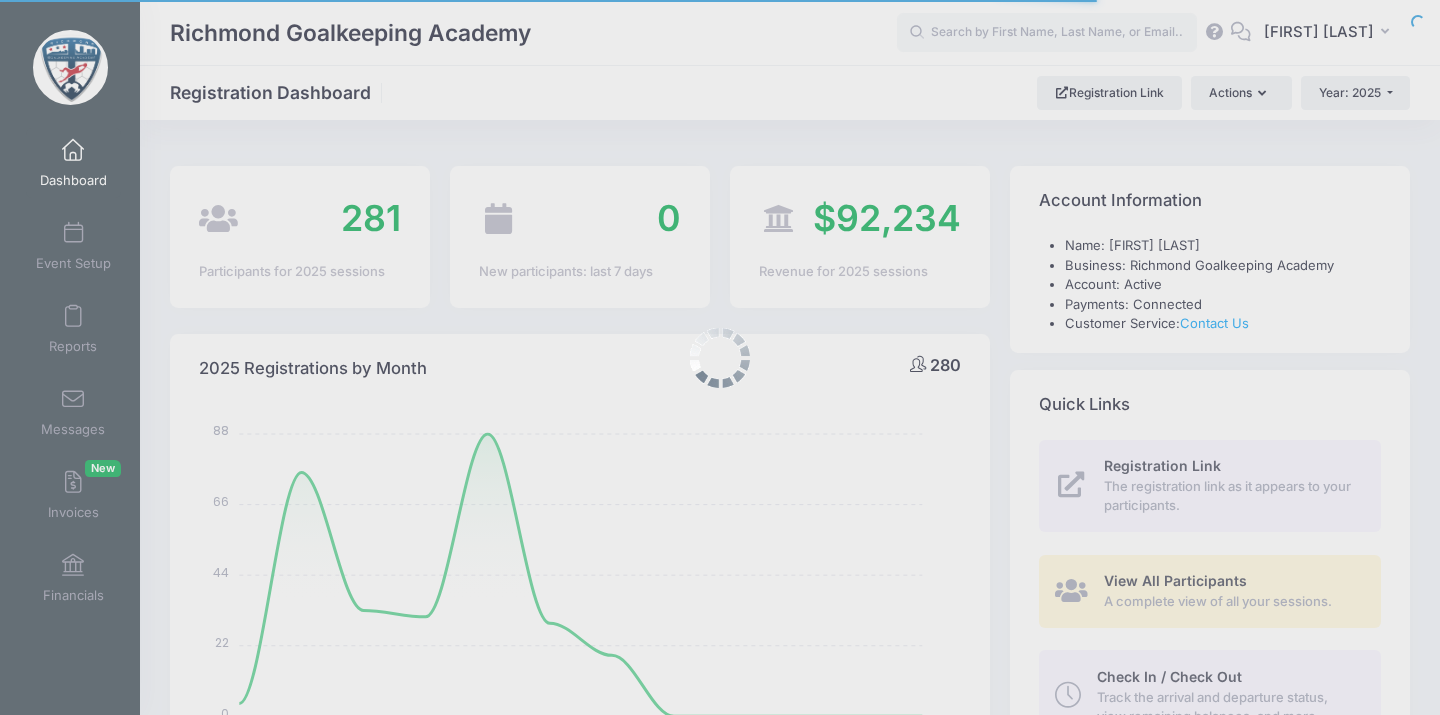 select 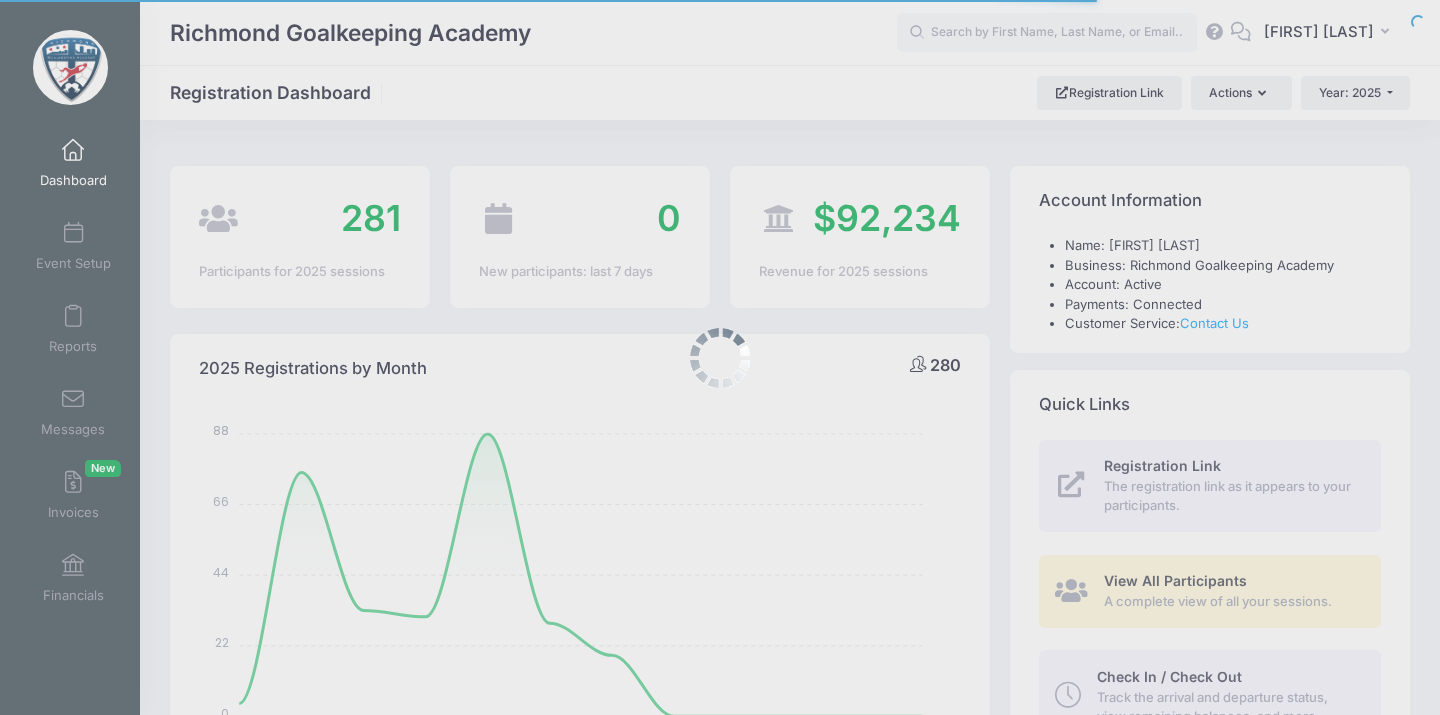 scroll, scrollTop: 0, scrollLeft: 0, axis: both 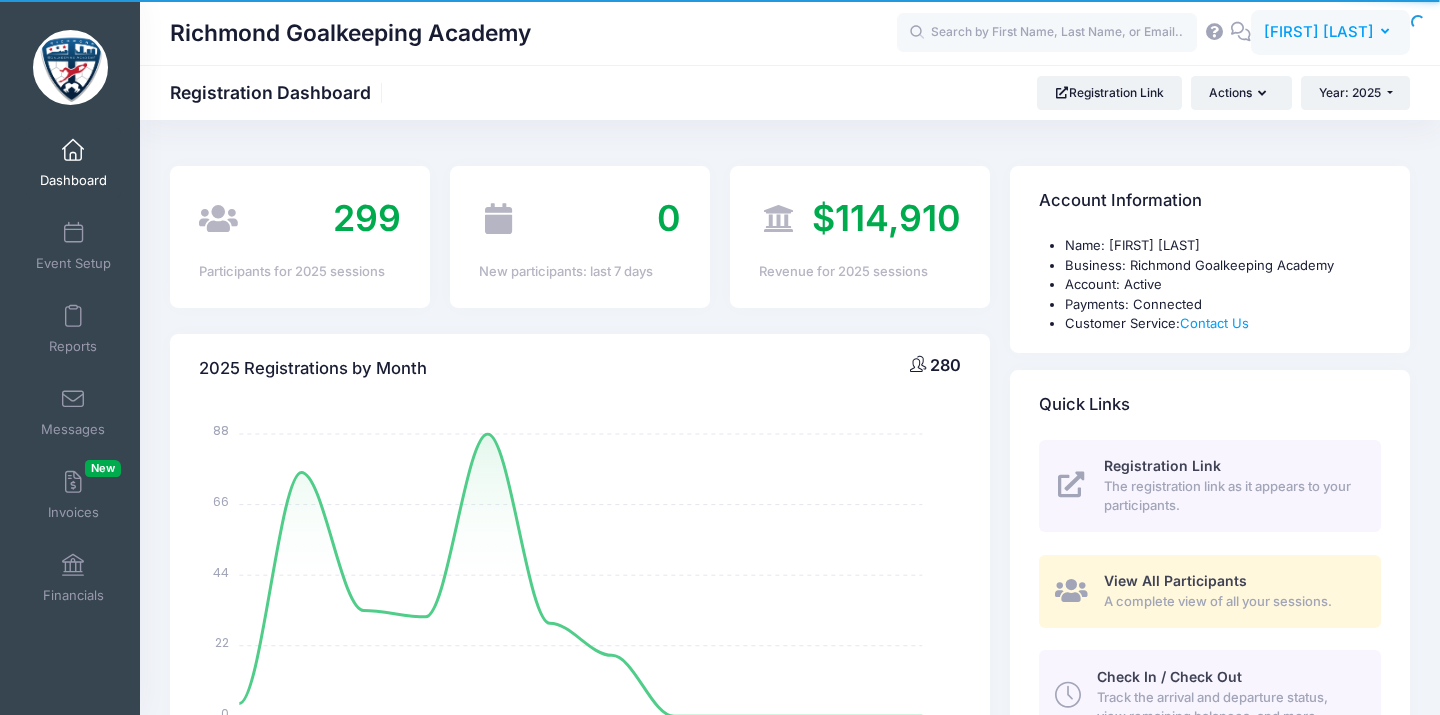 click on "[FIRST] [LAST]" at bounding box center (1319, 32) 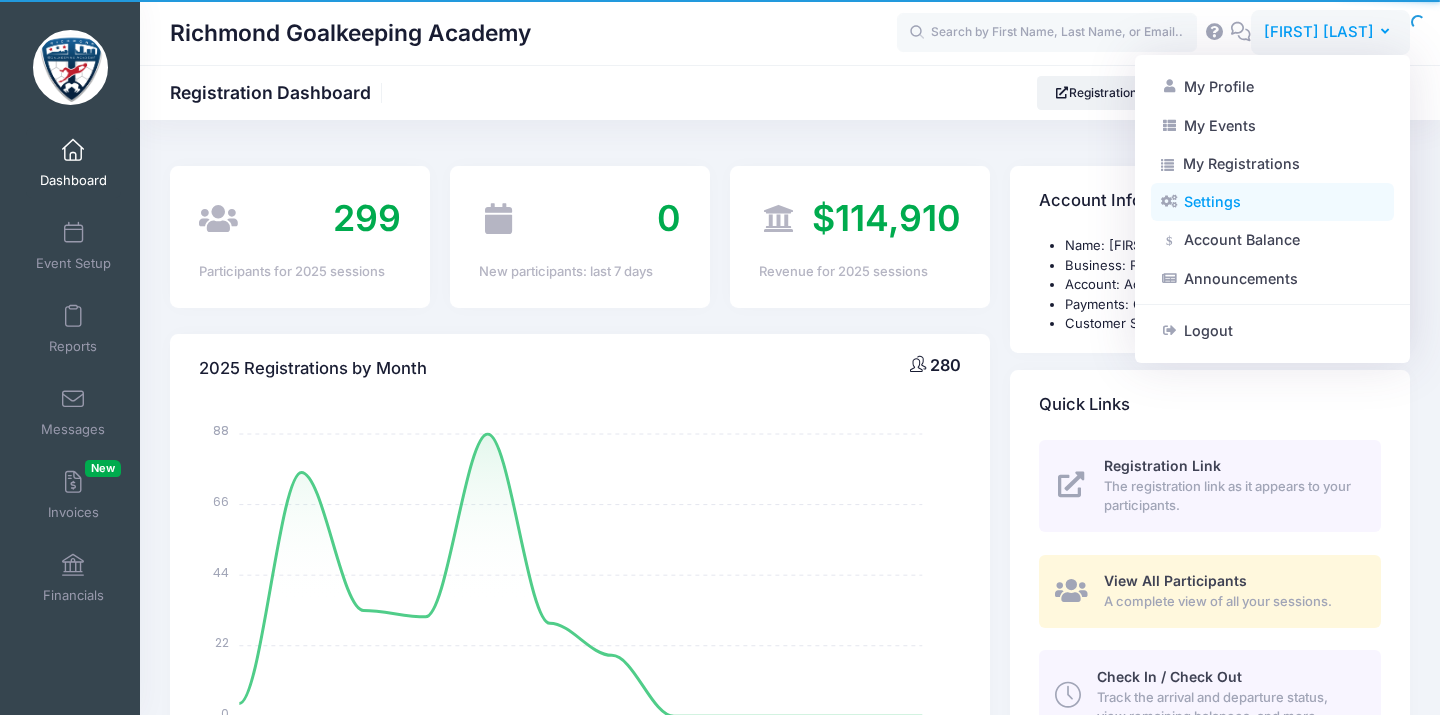 click on "Settings" at bounding box center [1272, 202] 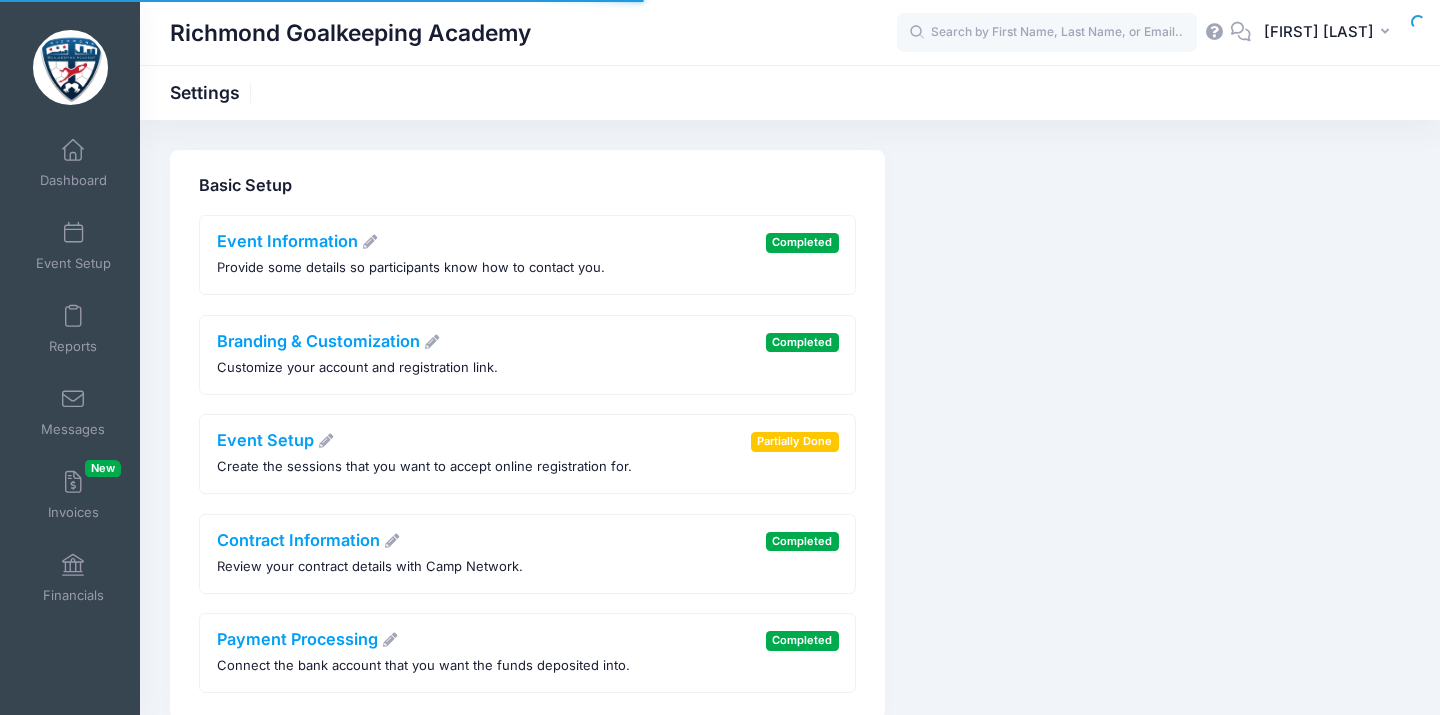 scroll, scrollTop: 0, scrollLeft: 0, axis: both 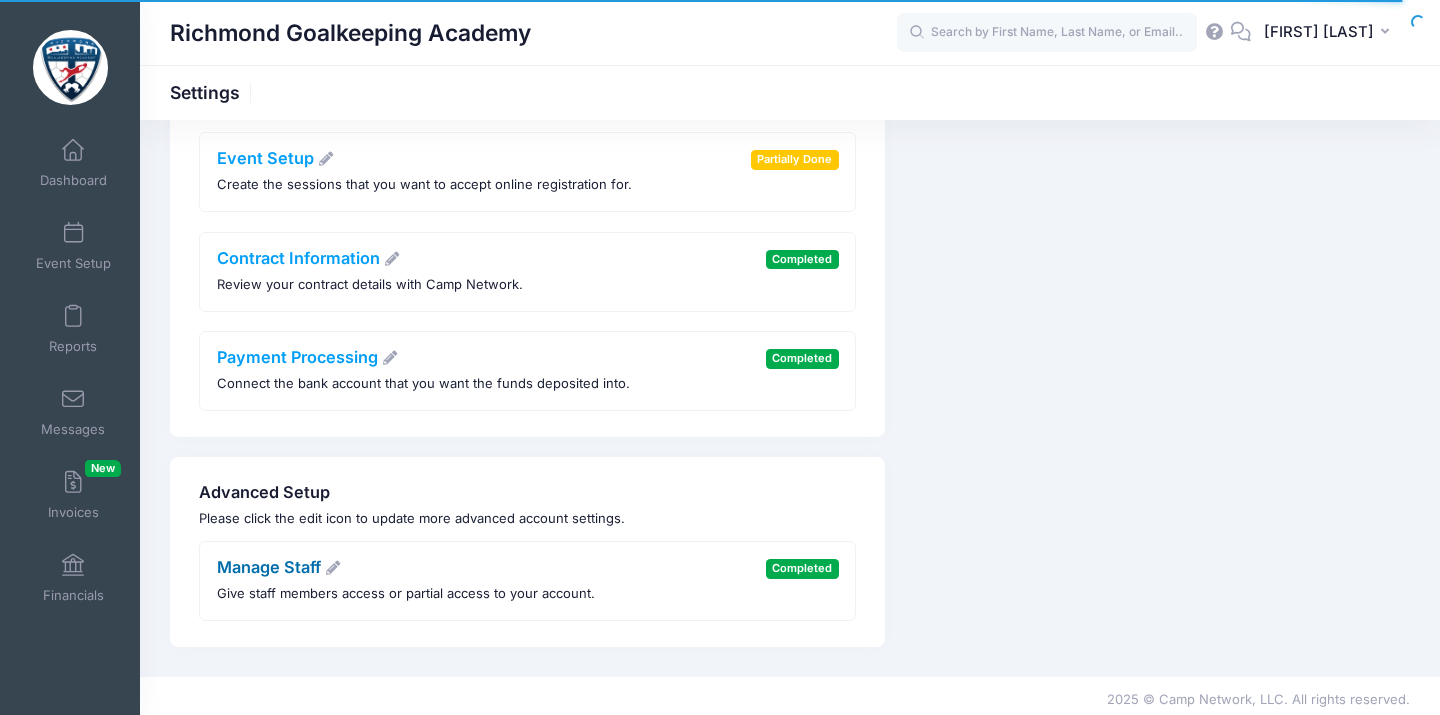 click at bounding box center (333, 568) 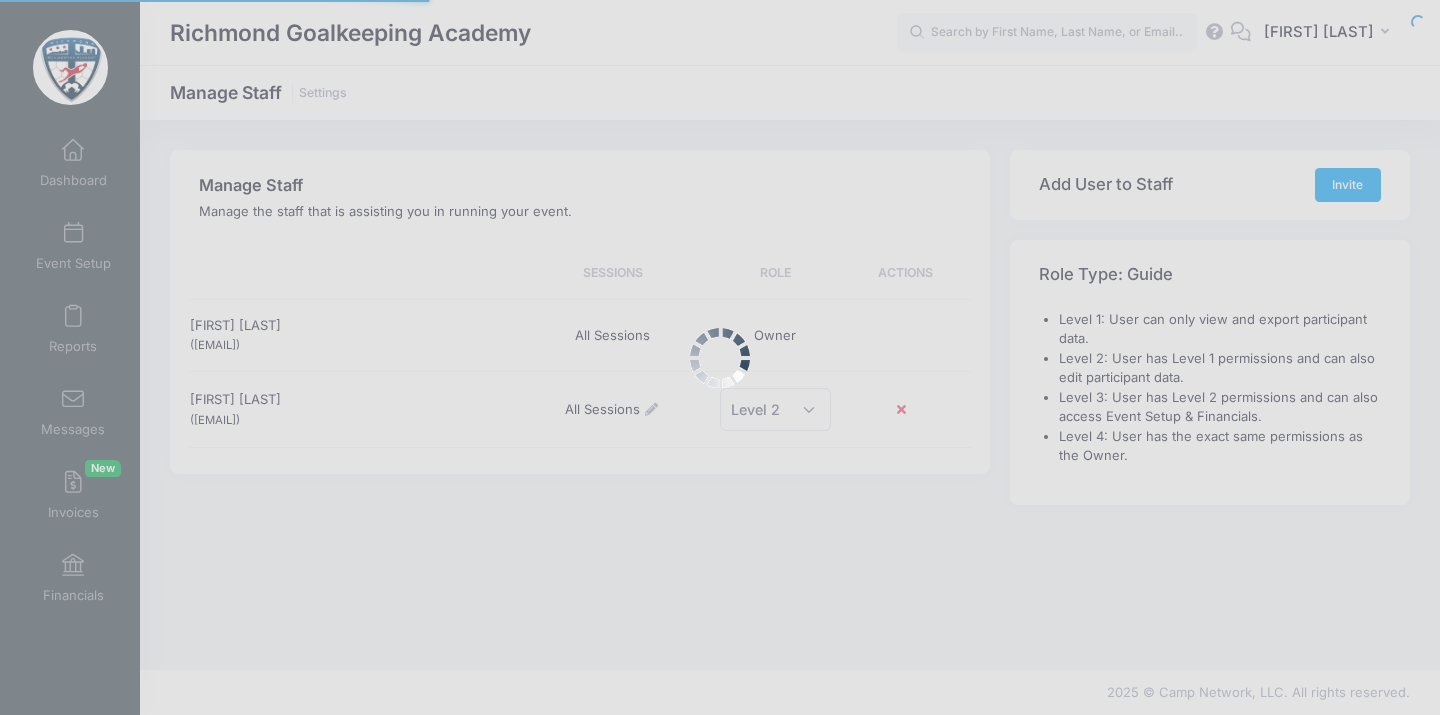 scroll, scrollTop: 0, scrollLeft: 0, axis: both 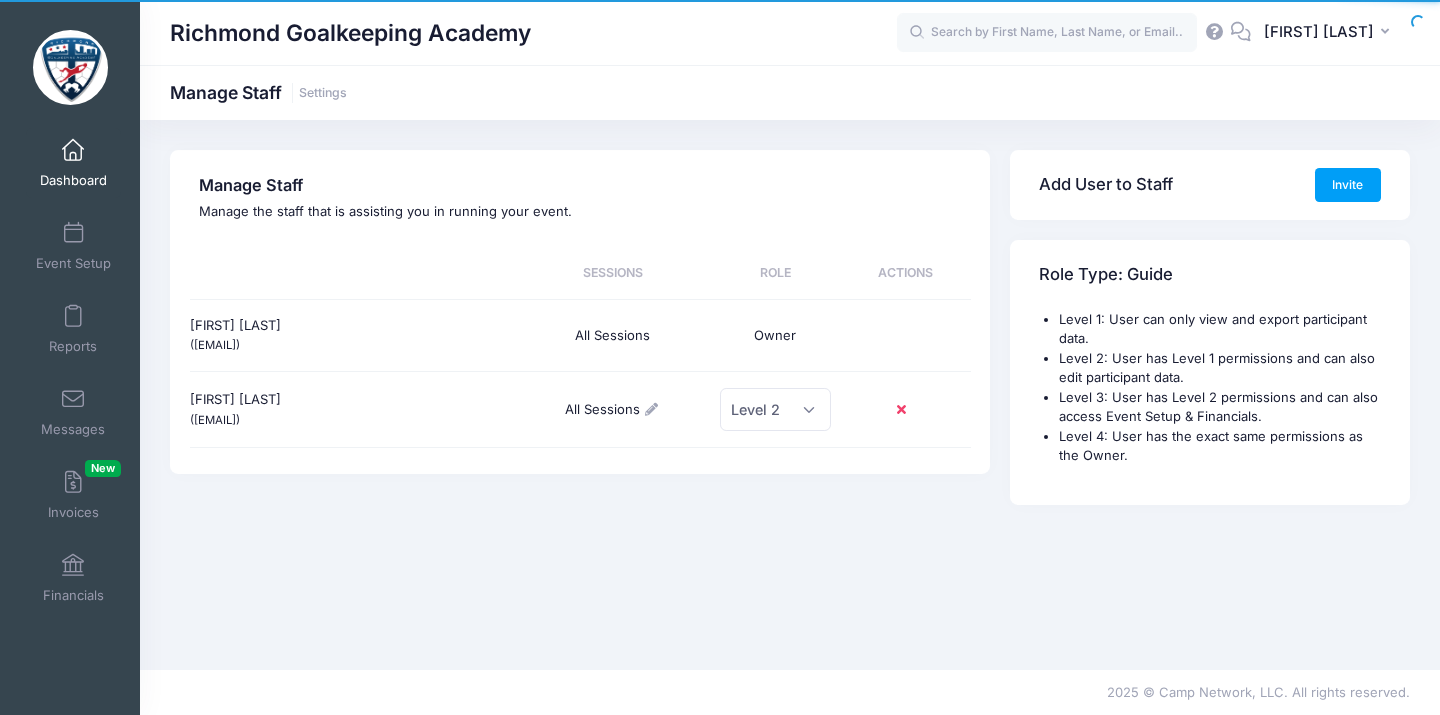 click on "Dashboard" at bounding box center (73, 180) 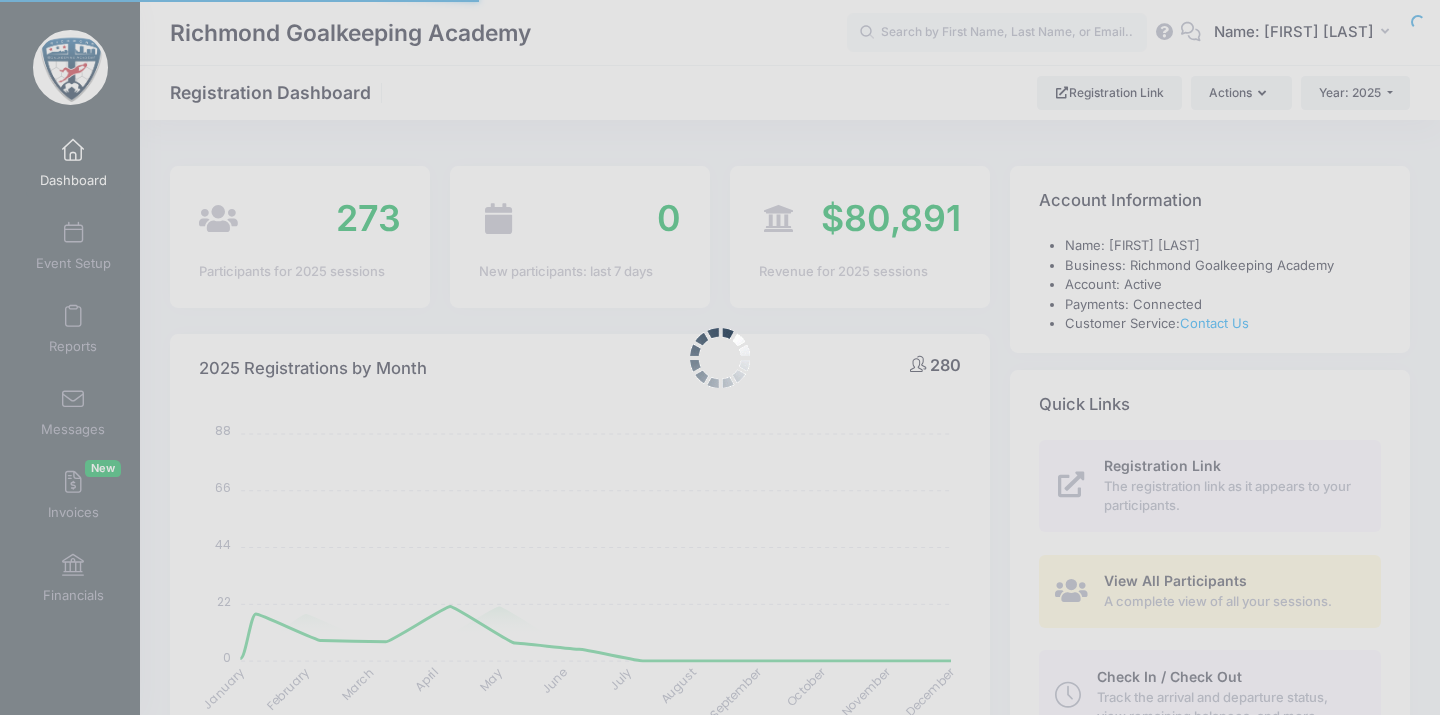 select 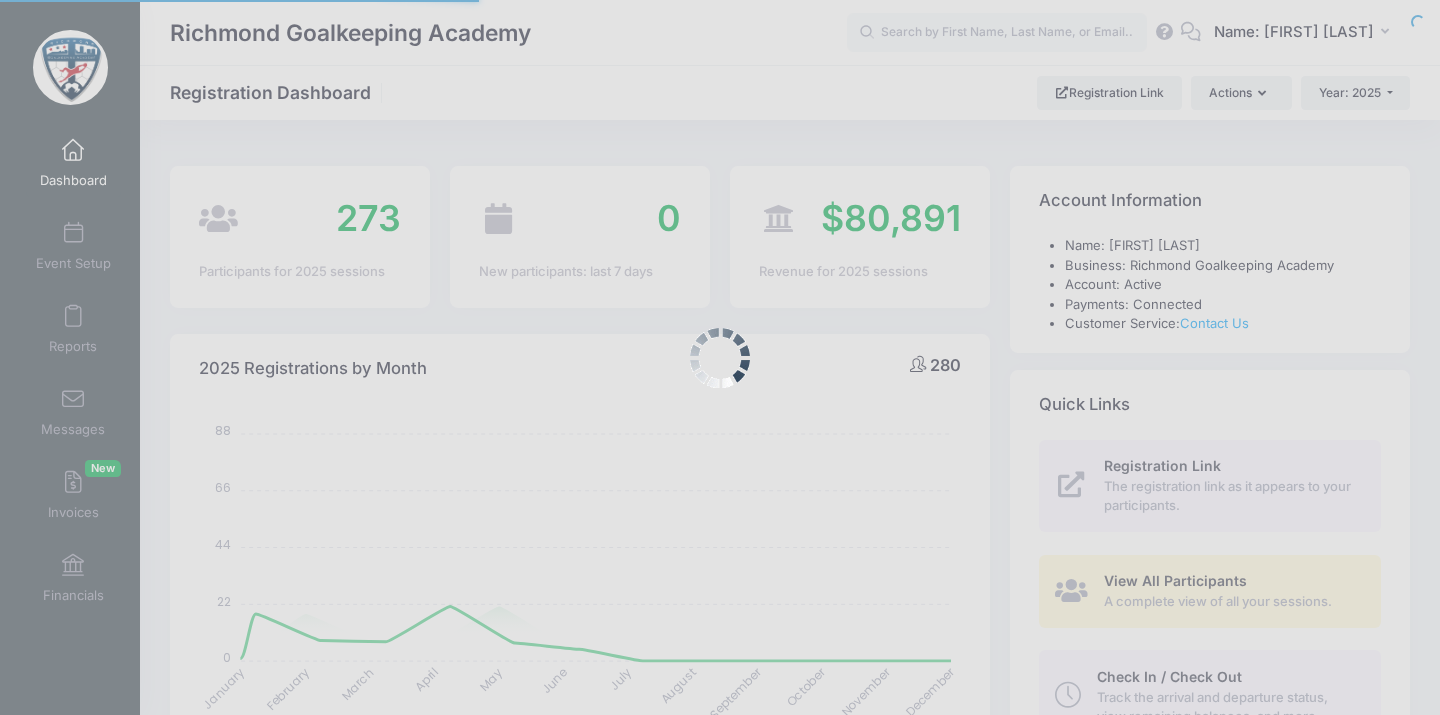 scroll, scrollTop: 0, scrollLeft: 0, axis: both 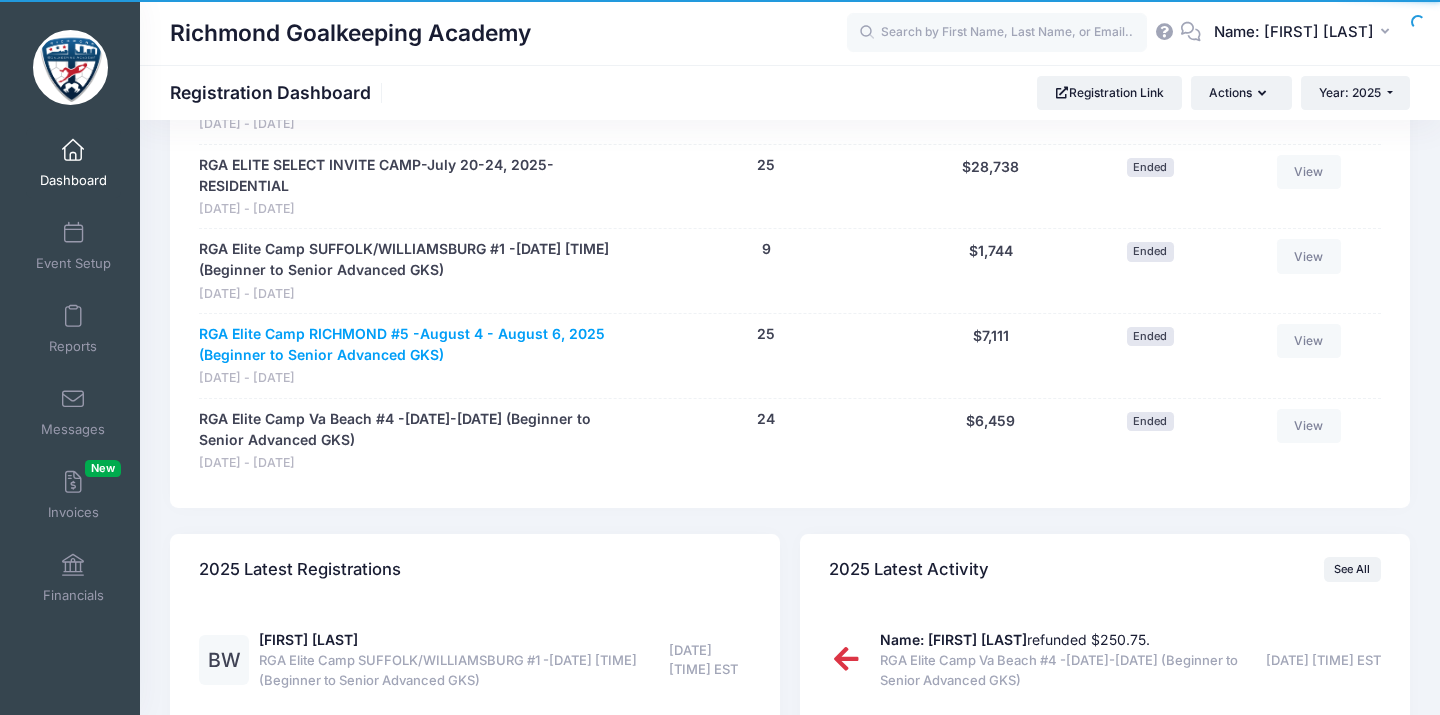 click on "RGA Elite Camp RICHMOND #5 -August 4 - August 6, 2025 (Beginner to Senior Advanced GKS)" at bounding box center [407, 345] 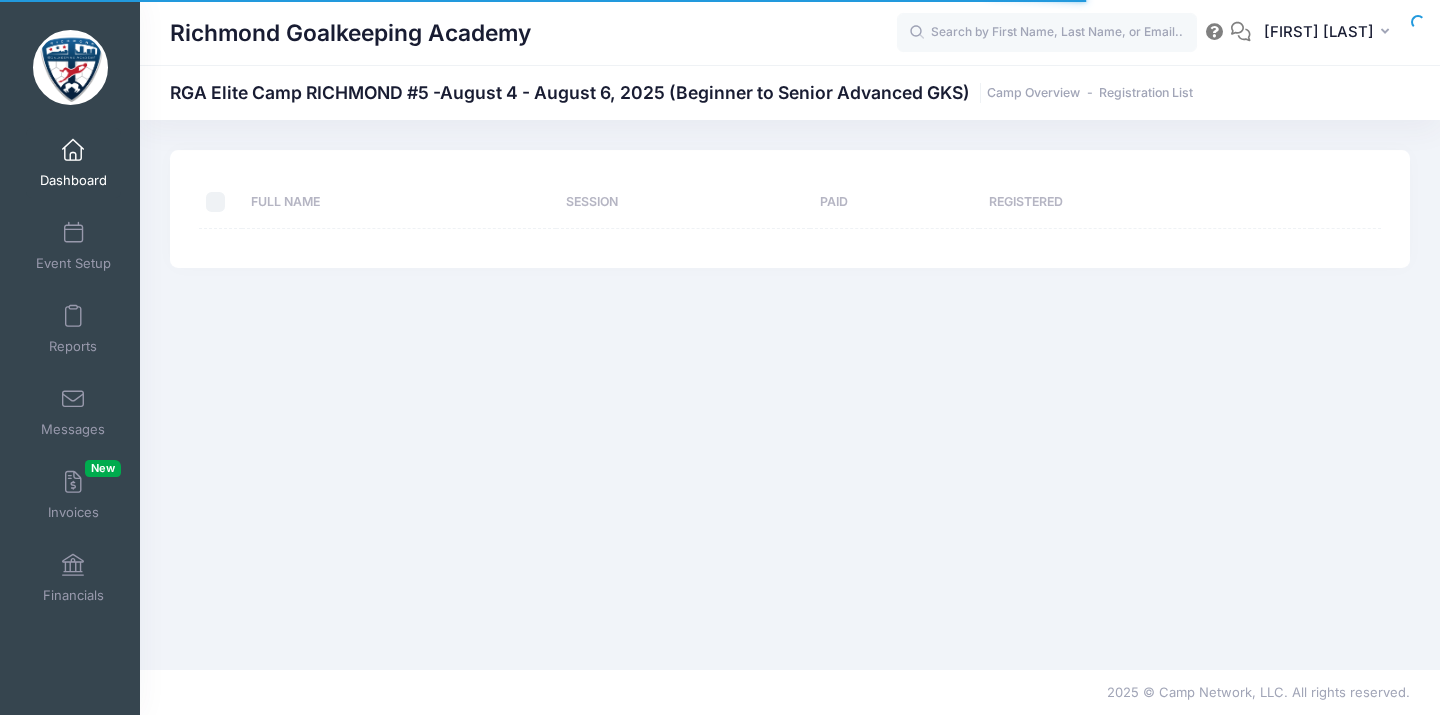 scroll, scrollTop: 0, scrollLeft: 0, axis: both 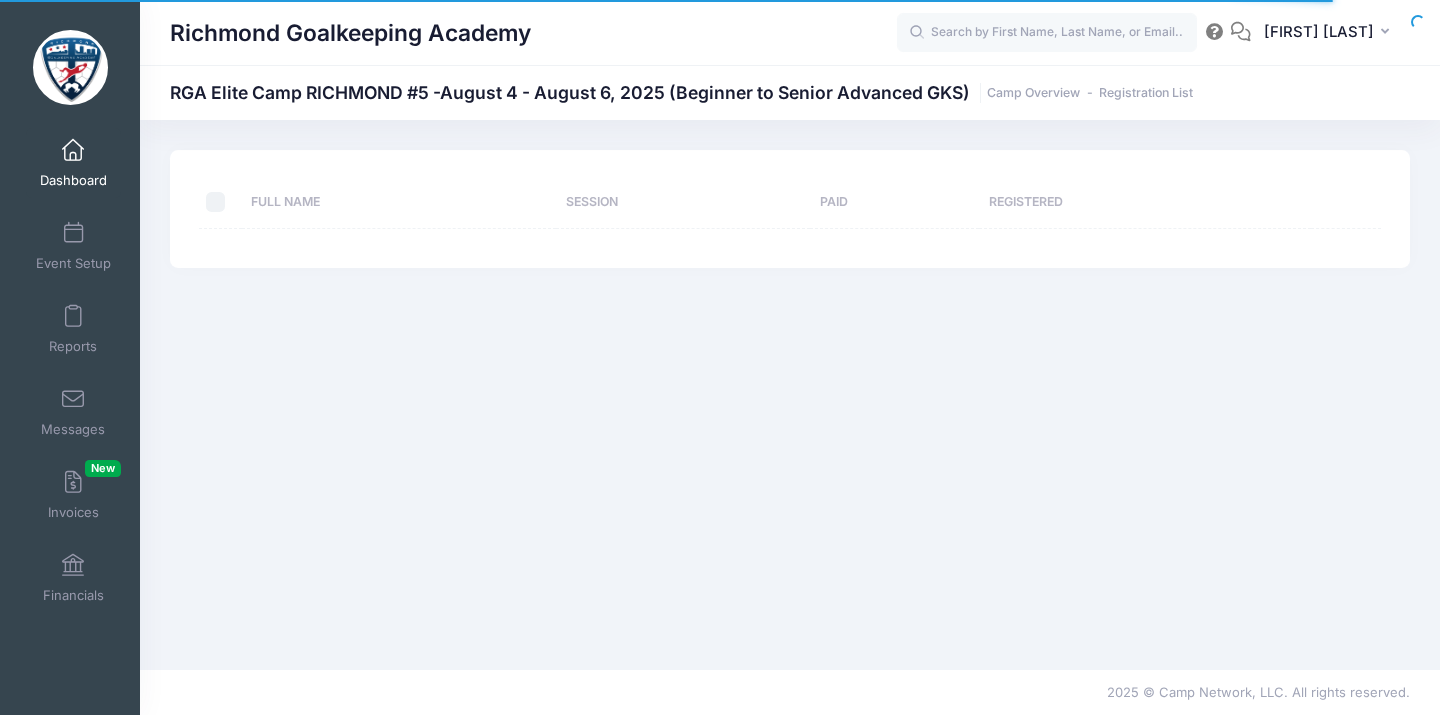 select on "10" 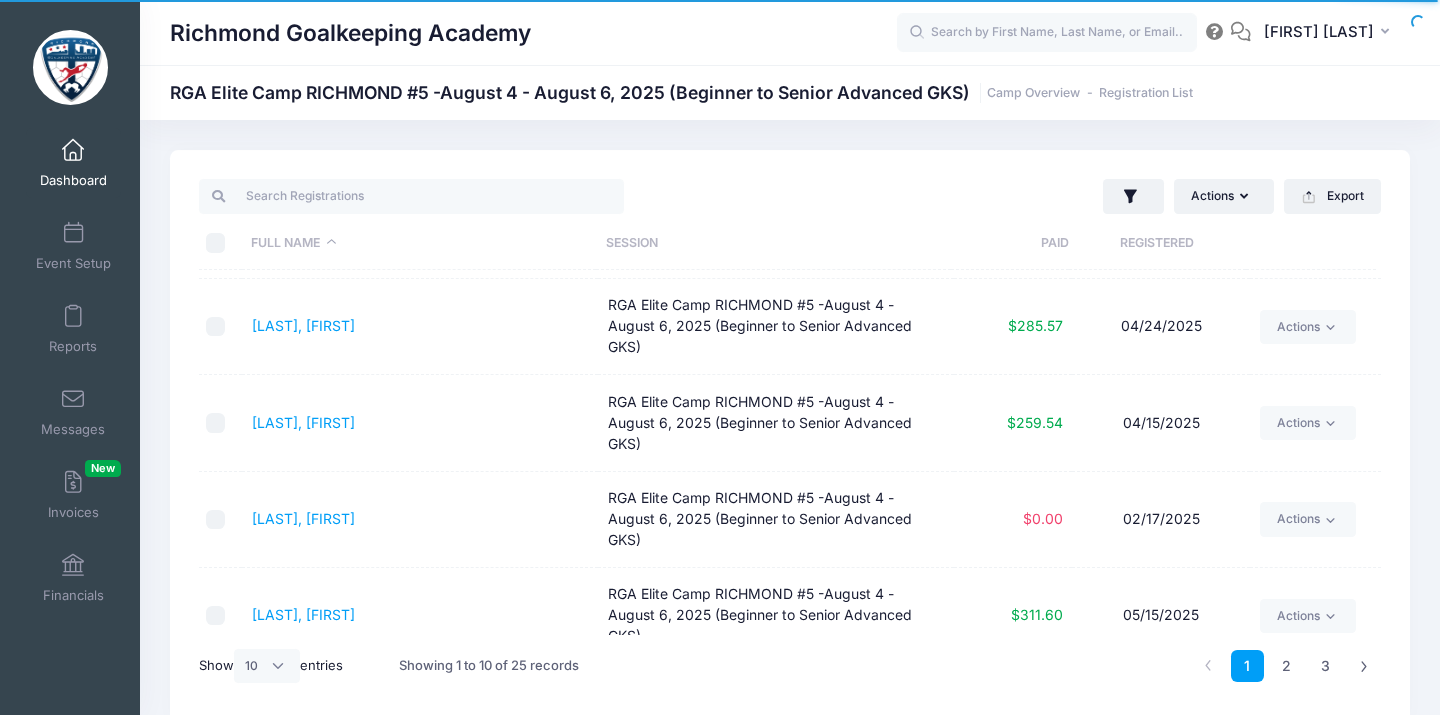 scroll, scrollTop: 544, scrollLeft: 0, axis: vertical 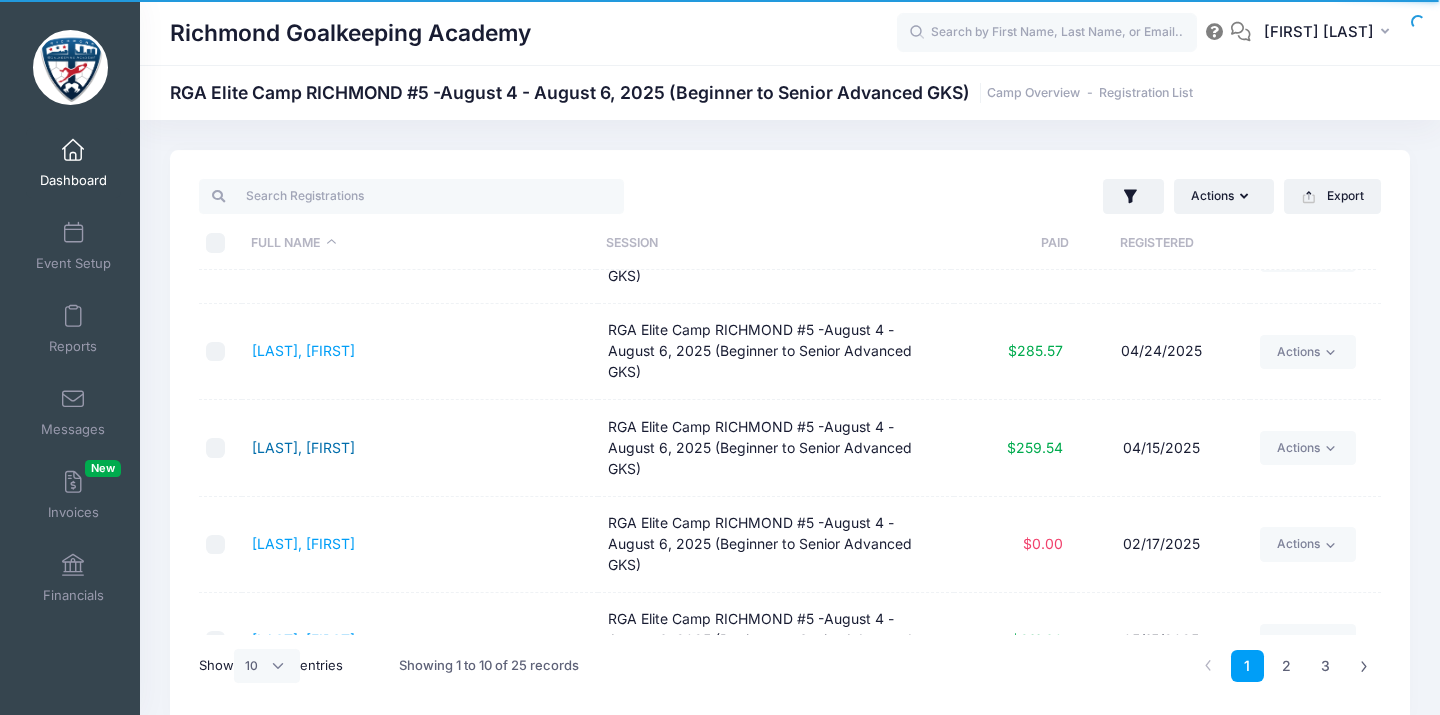 click on "Cox, Owen" at bounding box center [303, 447] 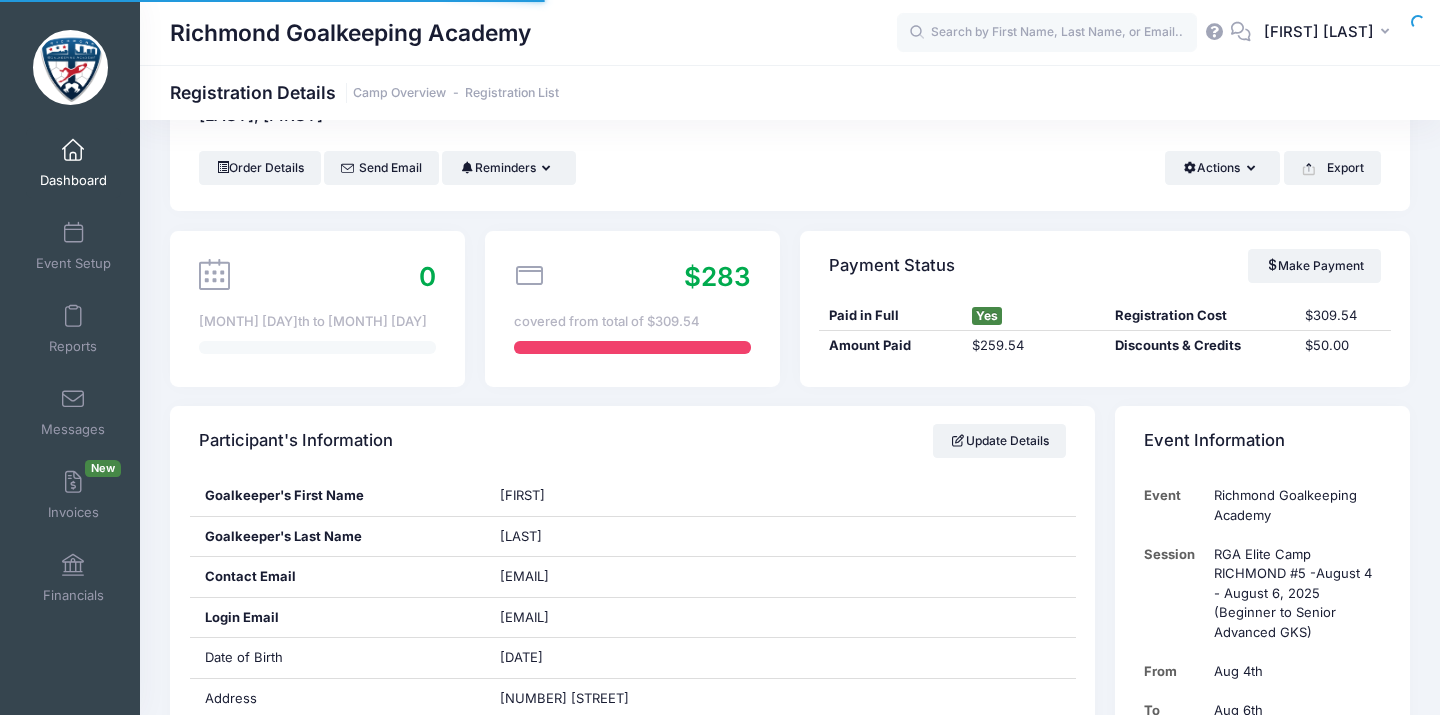 scroll, scrollTop: 0, scrollLeft: 0, axis: both 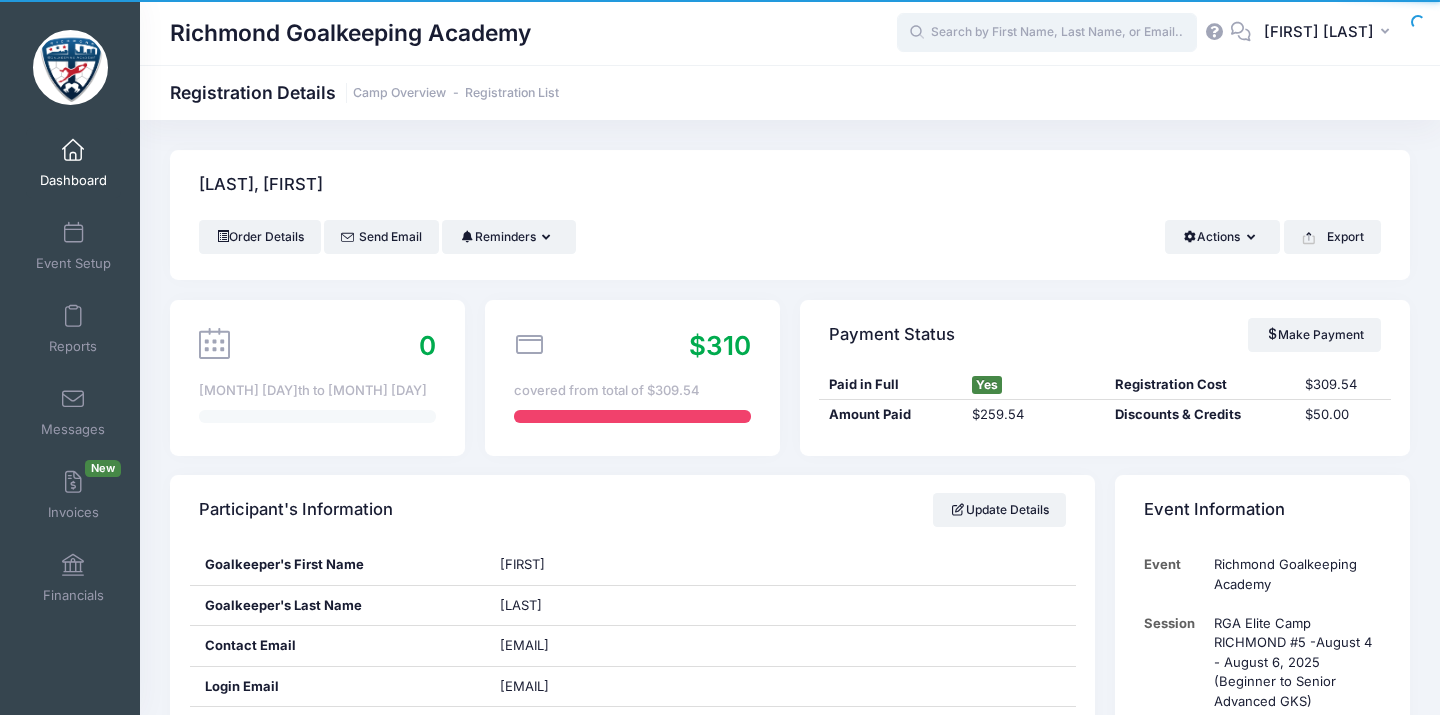 click at bounding box center (1047, 33) 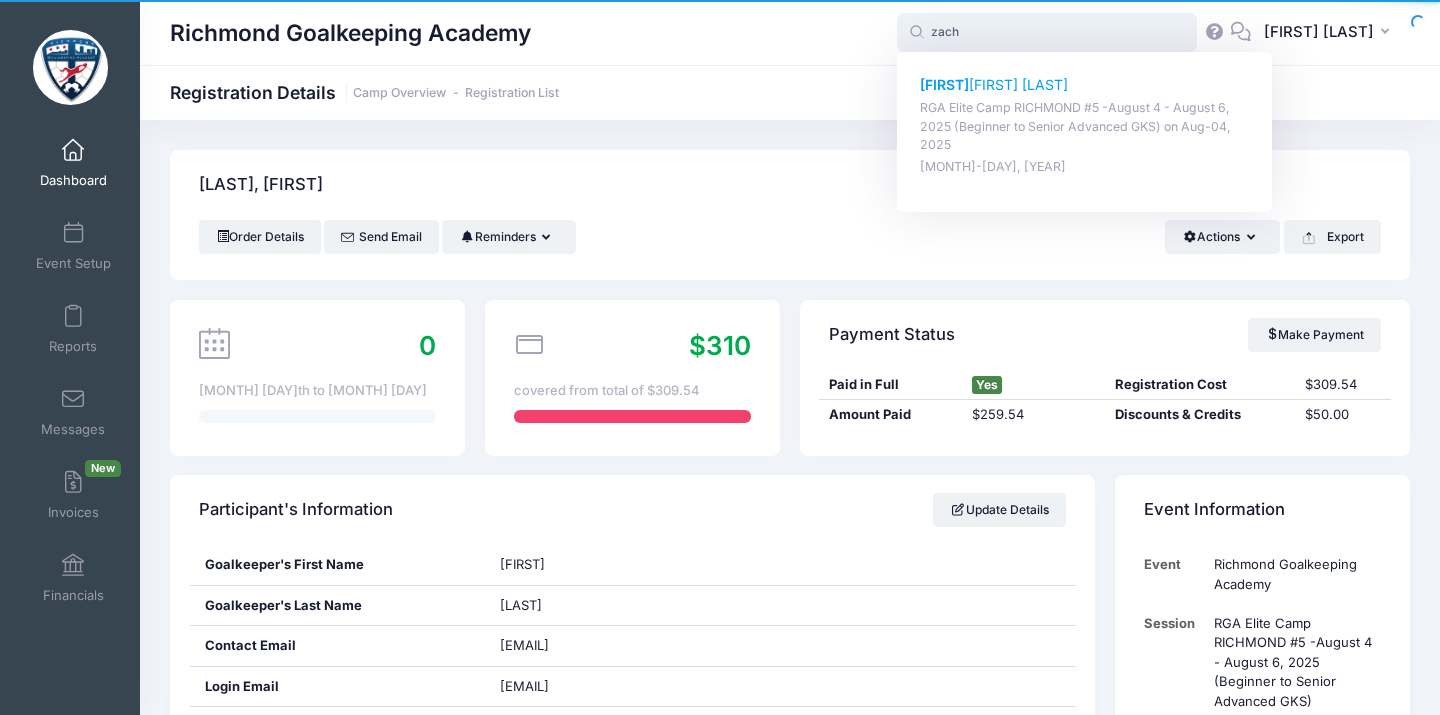 click on "Zach ary Colon" at bounding box center [1085, 85] 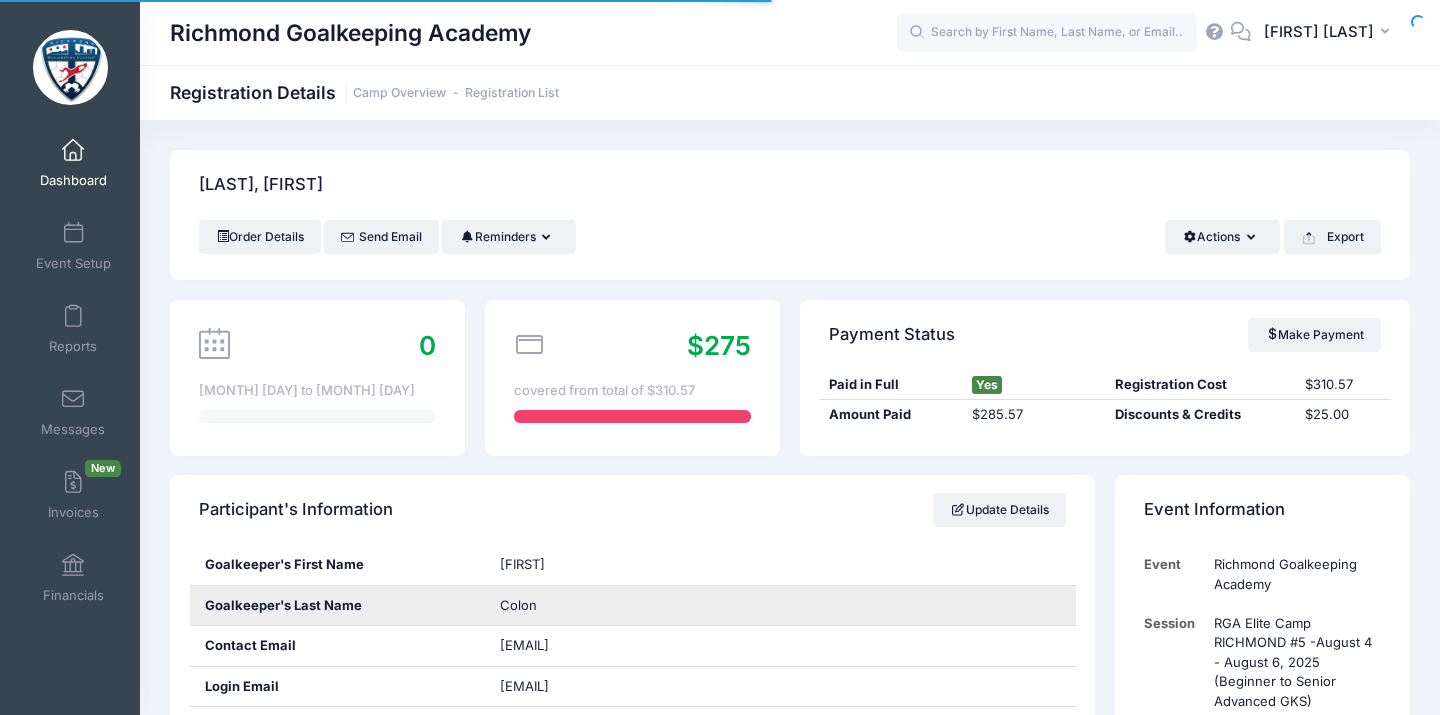scroll, scrollTop: 274, scrollLeft: 0, axis: vertical 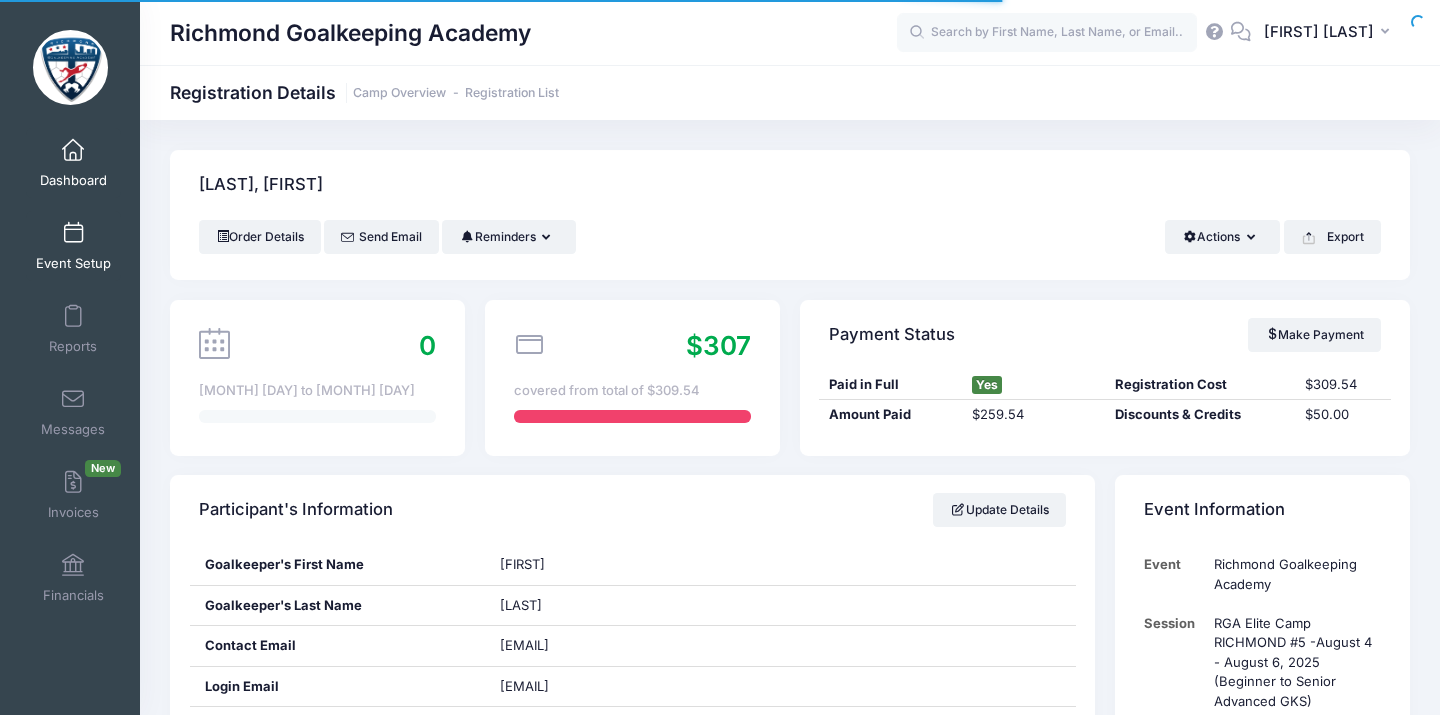 click at bounding box center (73, 234) 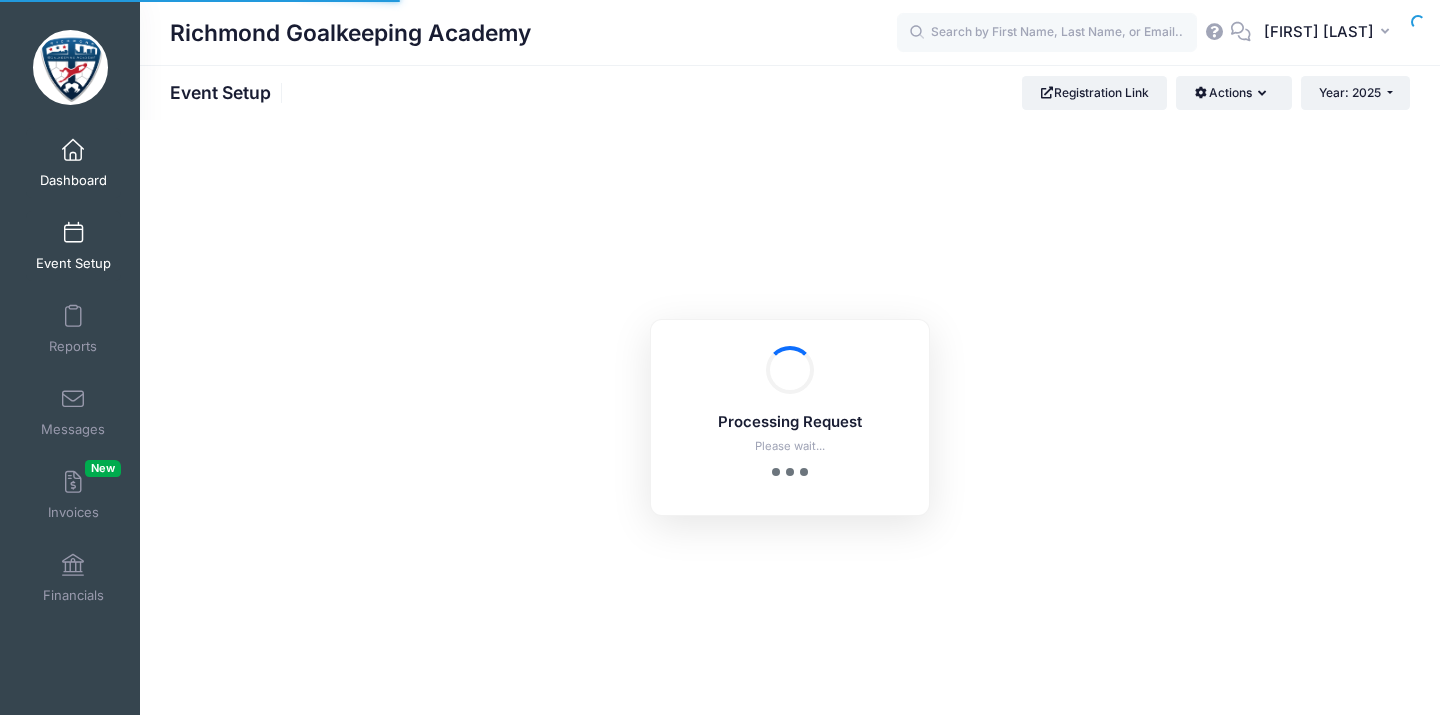 scroll, scrollTop: 0, scrollLeft: 0, axis: both 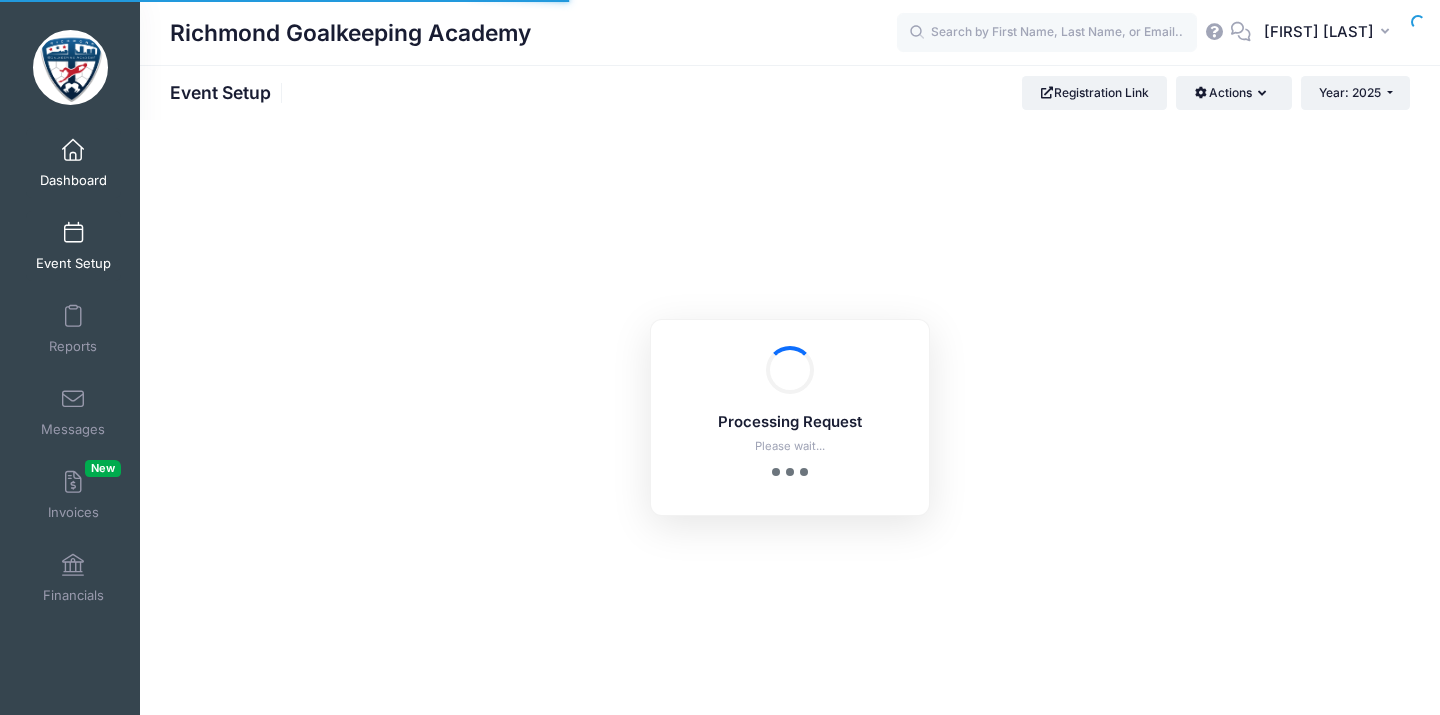 click on "Dashboard" at bounding box center [73, 180] 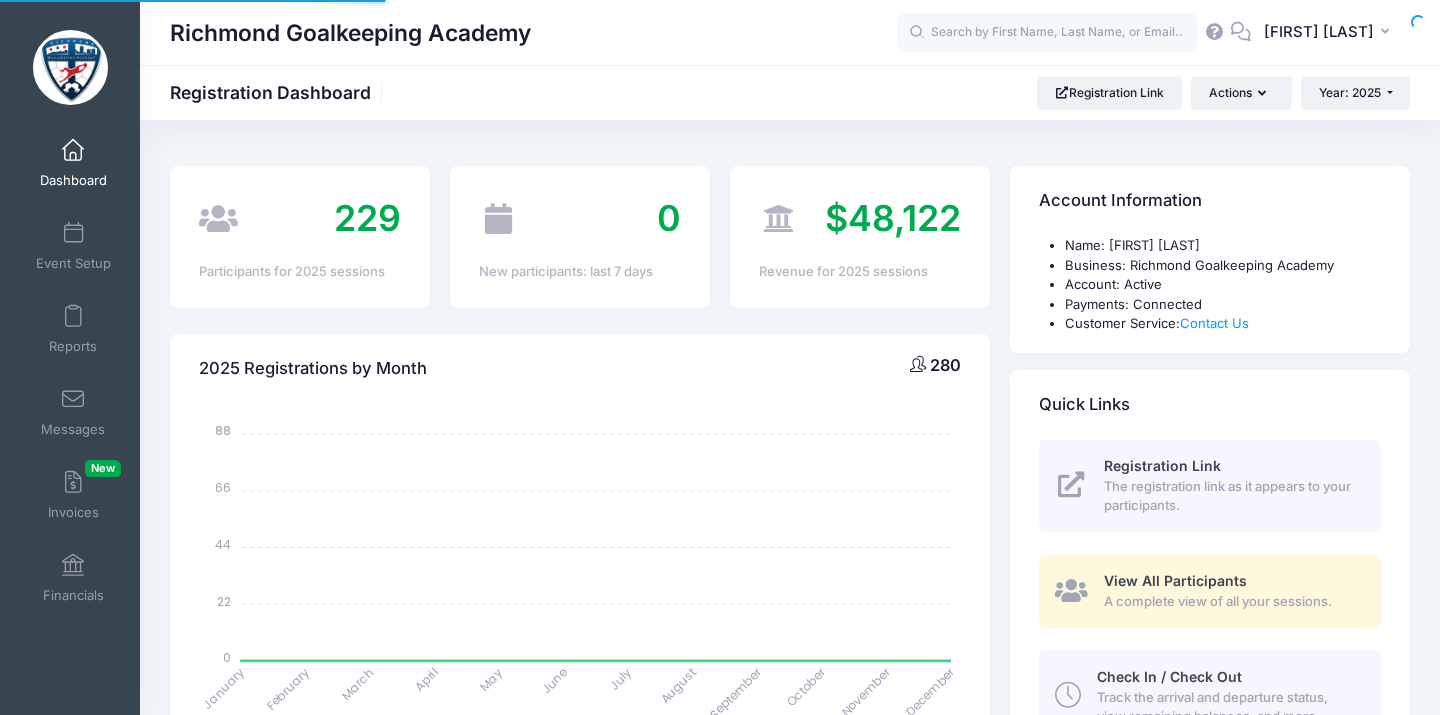 scroll, scrollTop: 0, scrollLeft: 0, axis: both 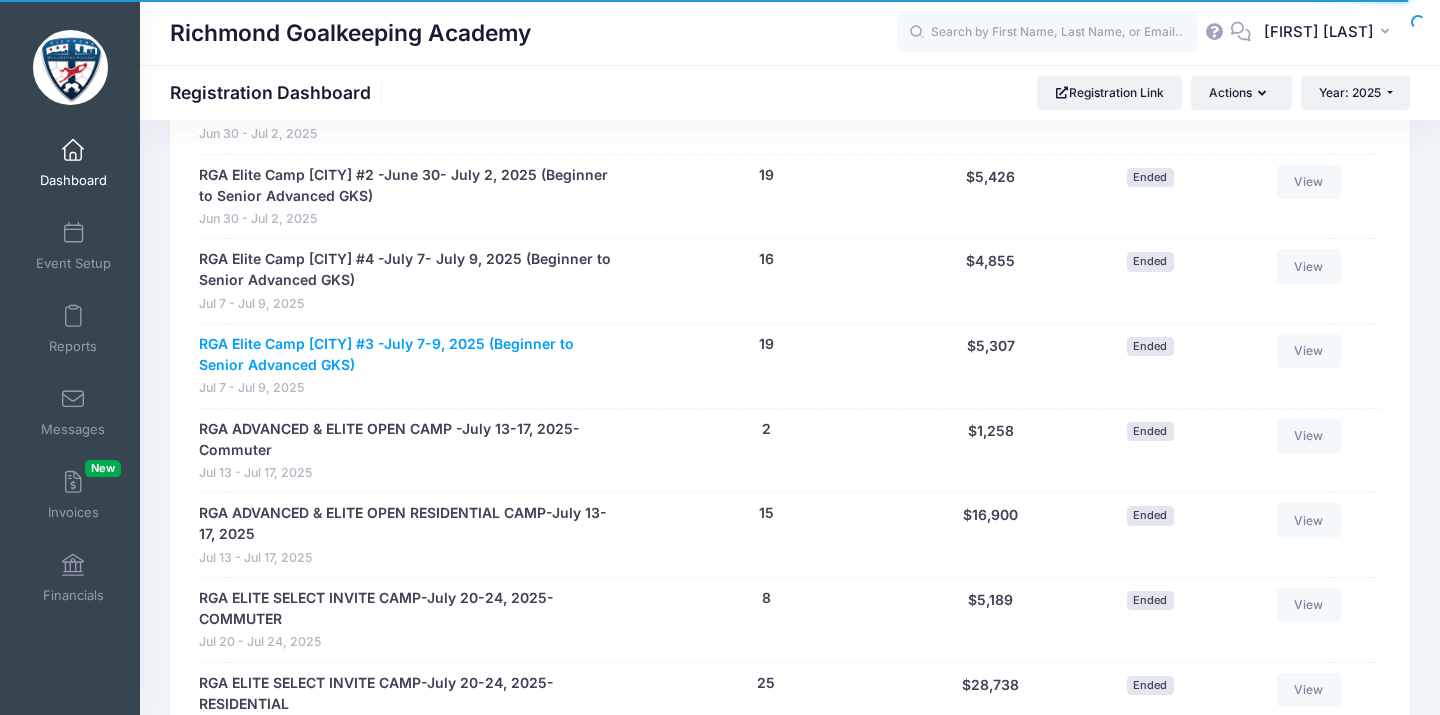 click on "RGA Elite Camp Va Beach #3 -July 7-9, [YEAR] (Beginner to Senior Advanced GKS)" at bounding box center [407, 355] 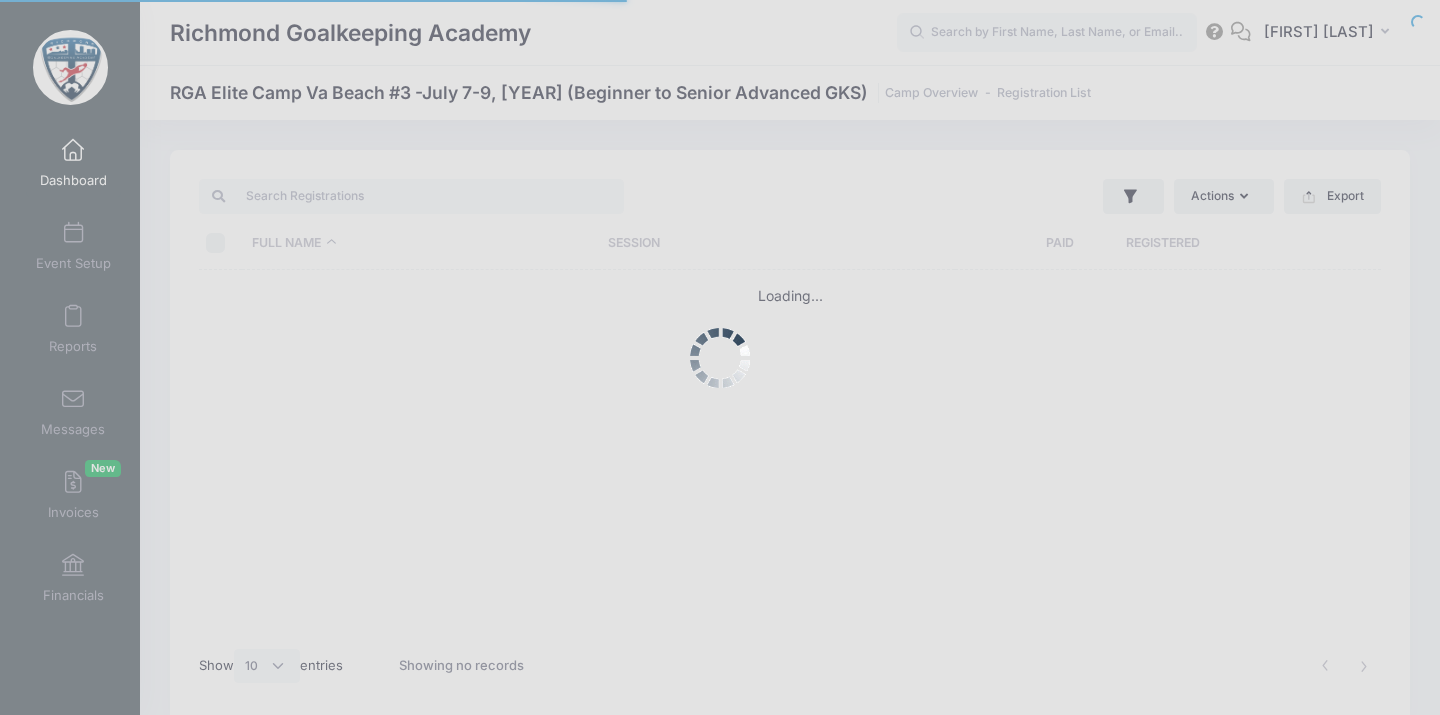 scroll, scrollTop: 0, scrollLeft: 0, axis: both 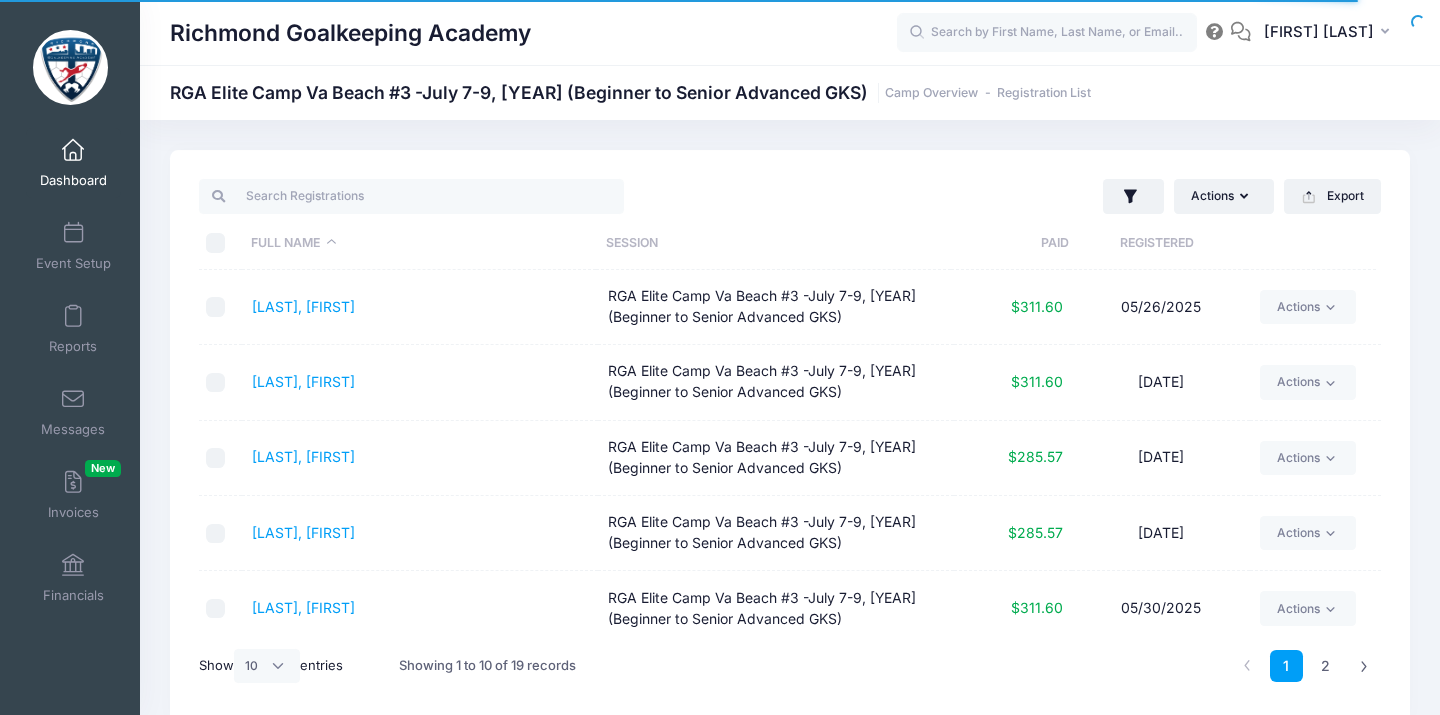 click on "Full Name" at bounding box center (419, 243) 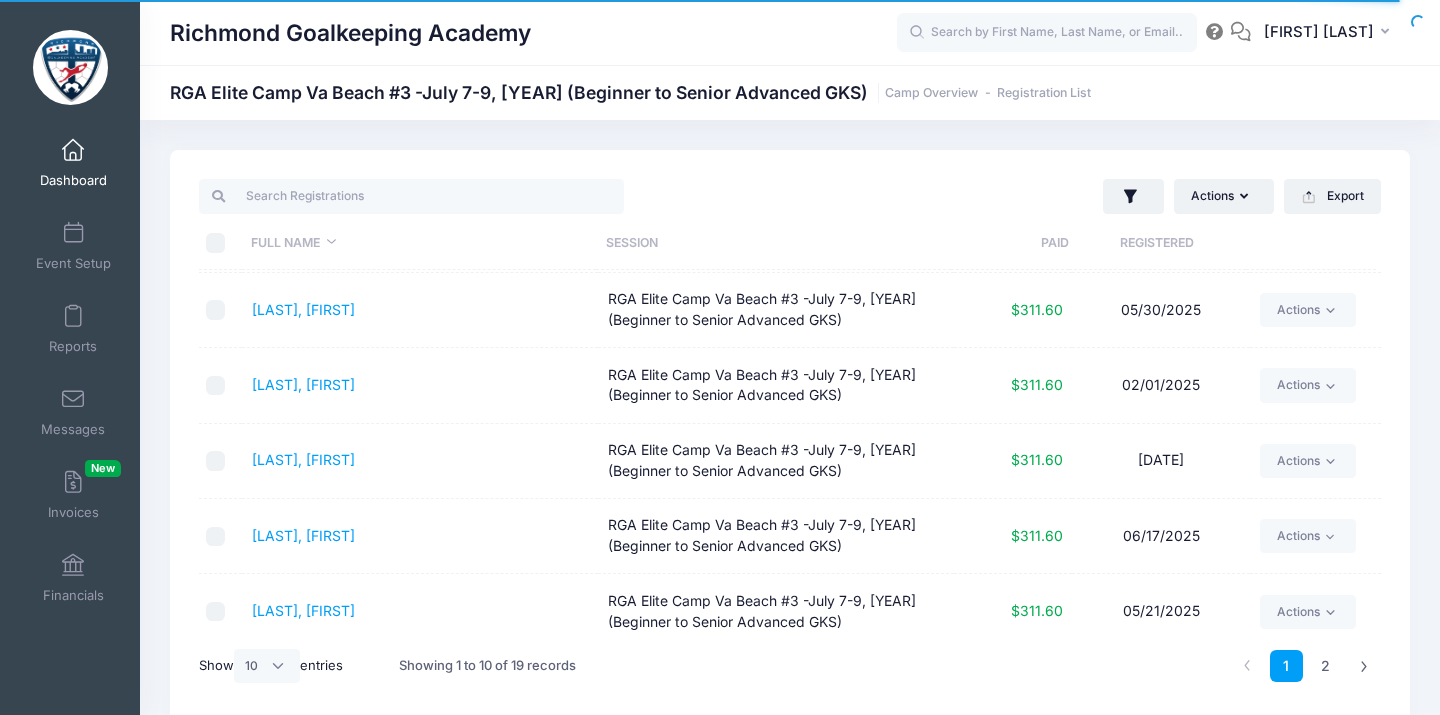 scroll, scrollTop: 369, scrollLeft: 0, axis: vertical 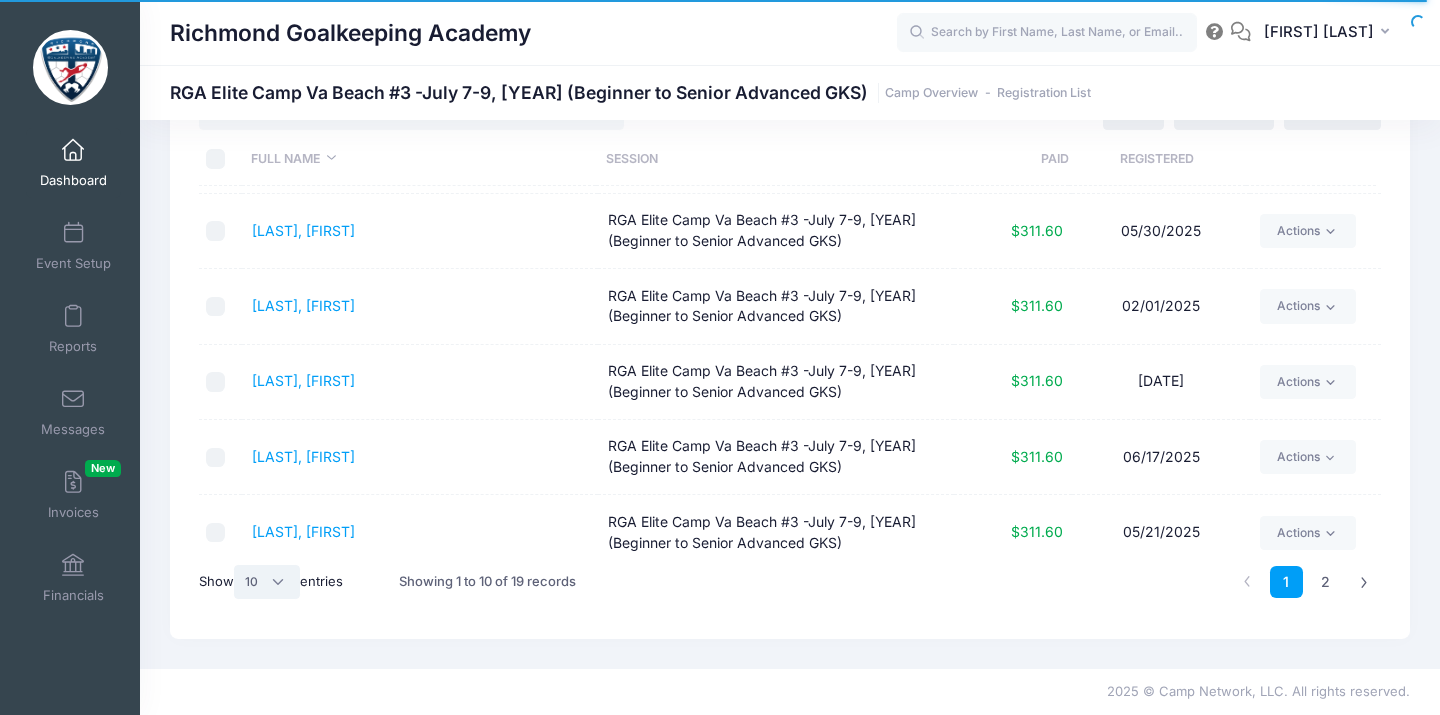select on "50" 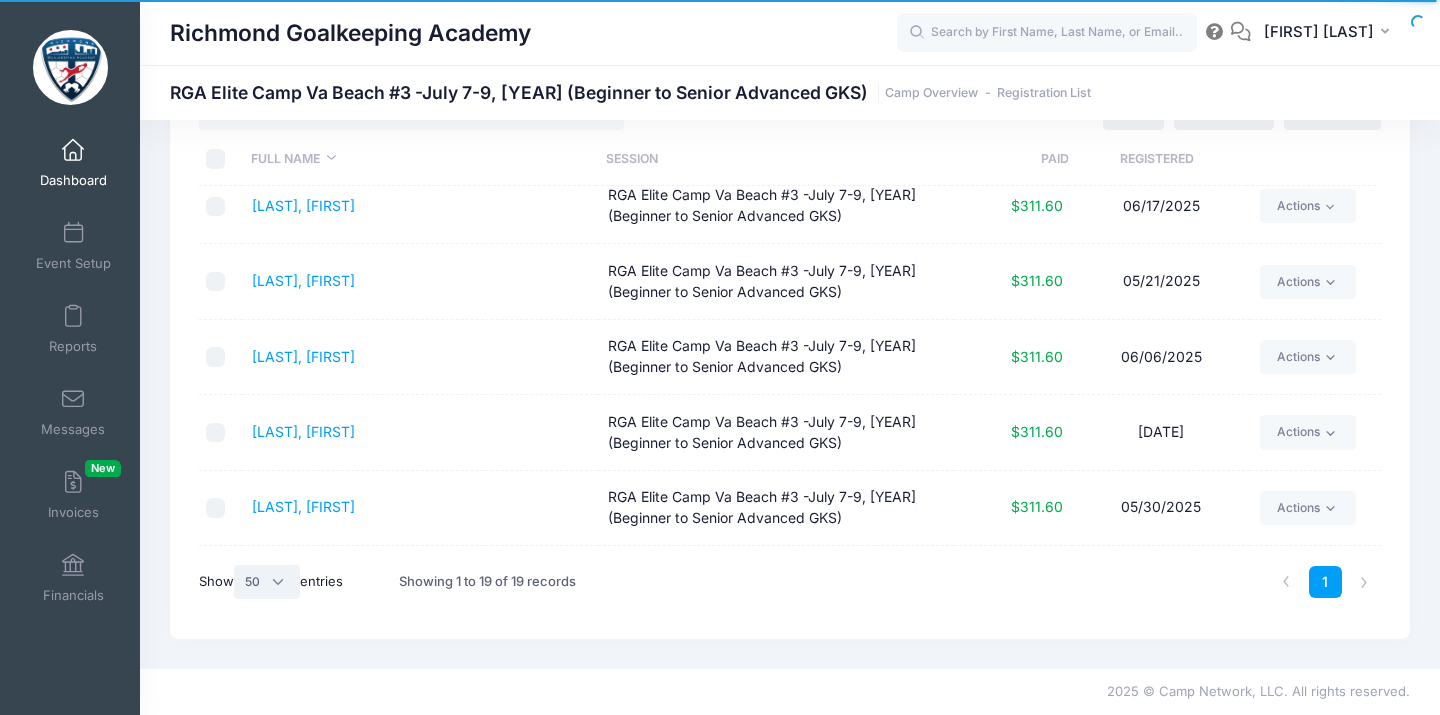 scroll, scrollTop: 612, scrollLeft: 0, axis: vertical 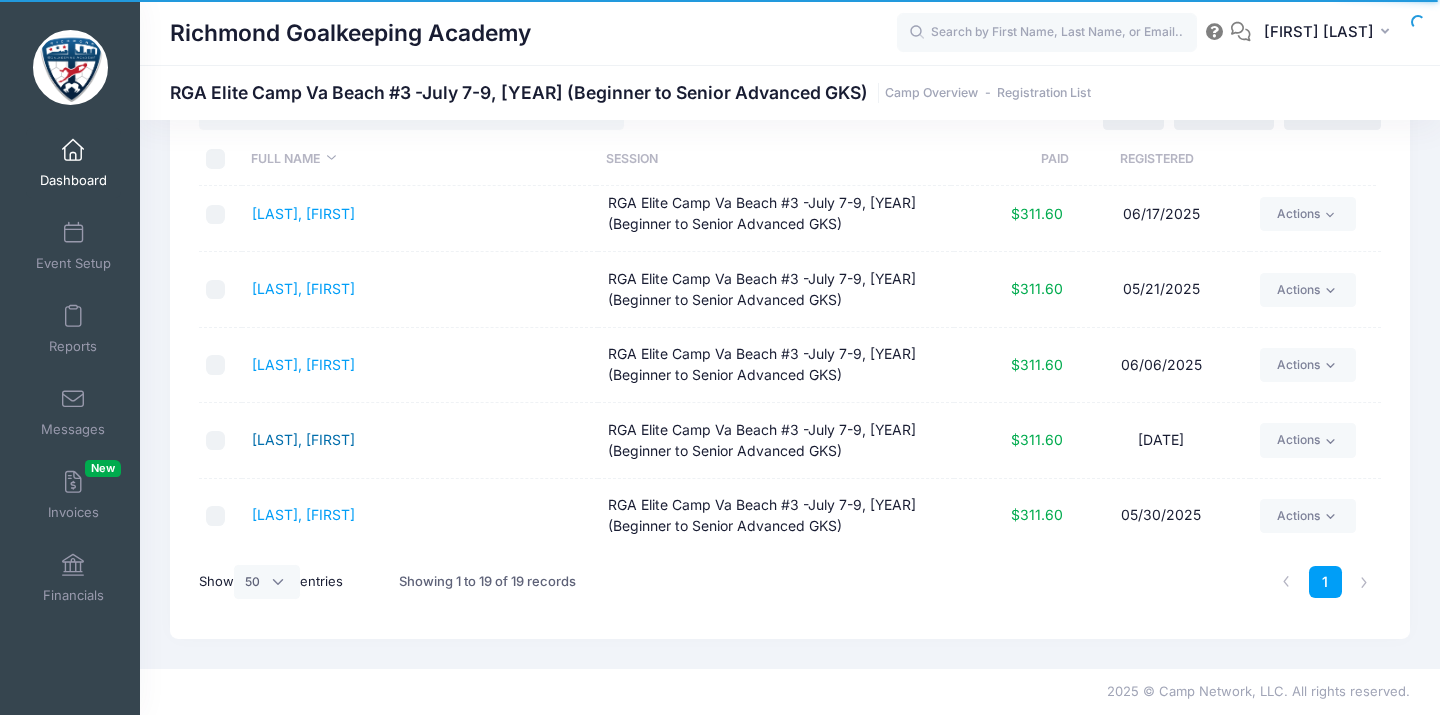 click on "[LAST], [FIRST]" at bounding box center (303, 439) 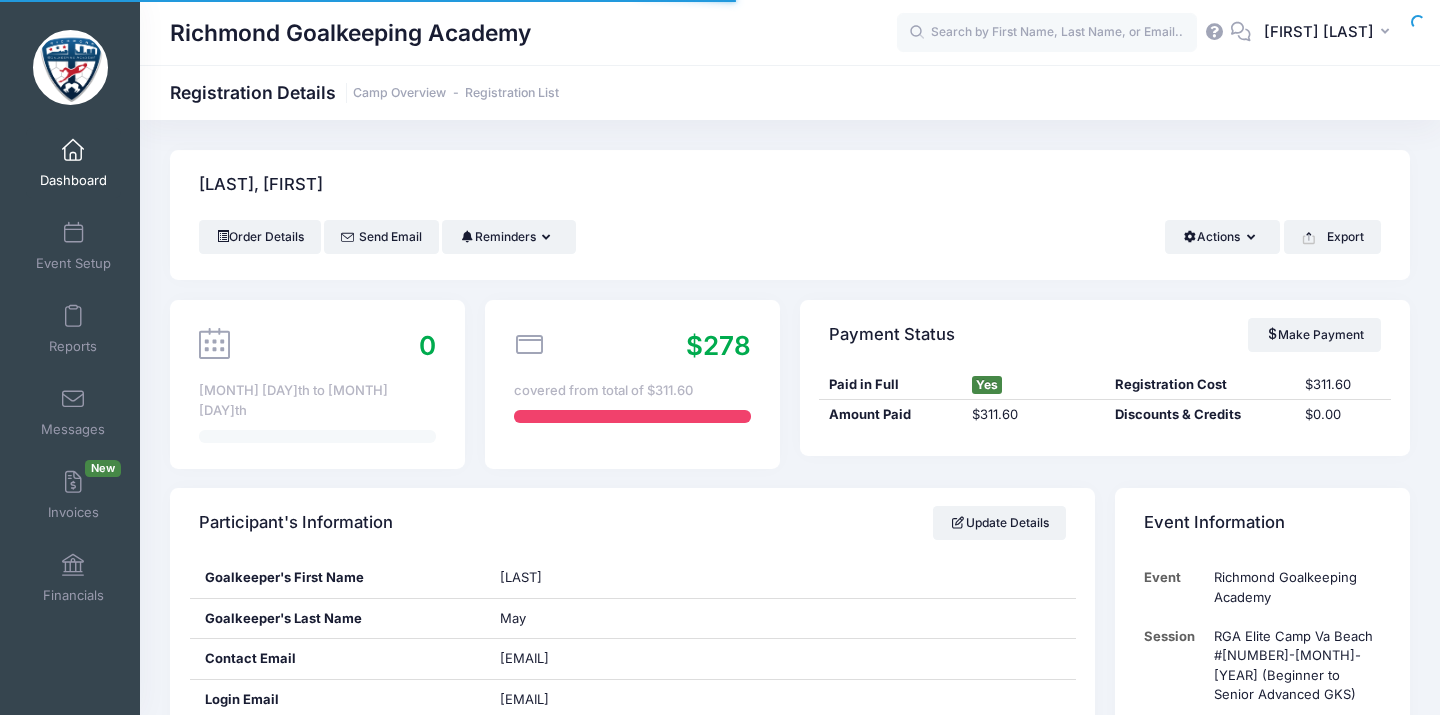 scroll, scrollTop: 312, scrollLeft: 0, axis: vertical 